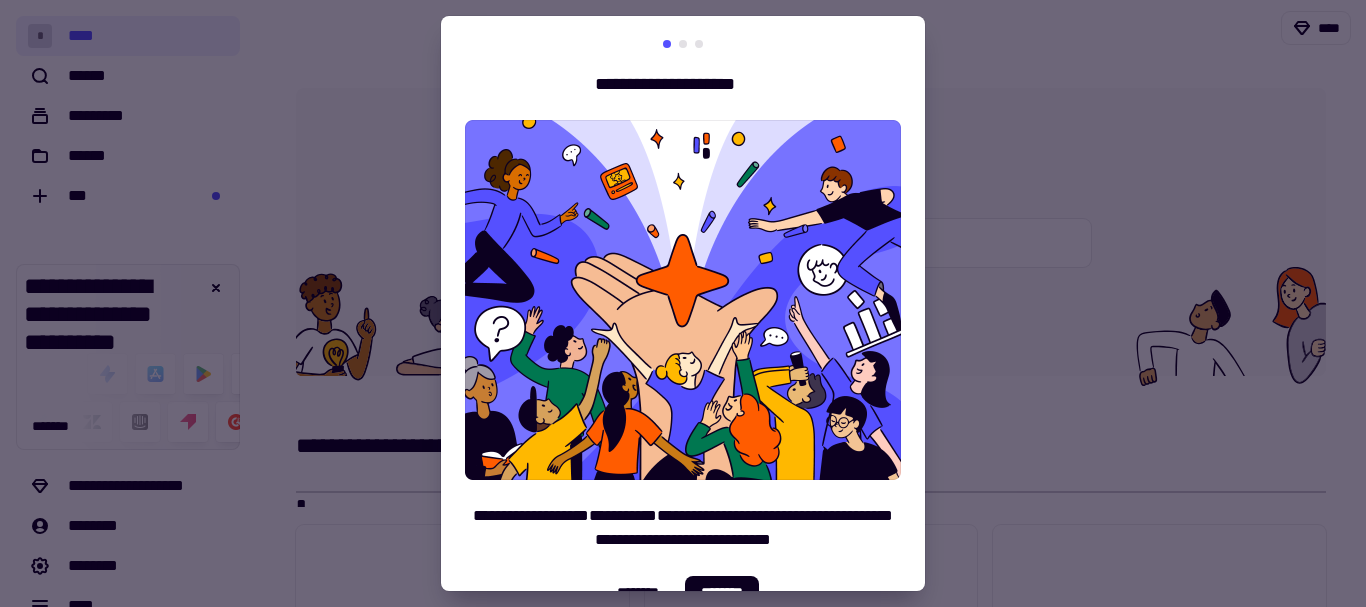 scroll, scrollTop: 0, scrollLeft: 0, axis: both 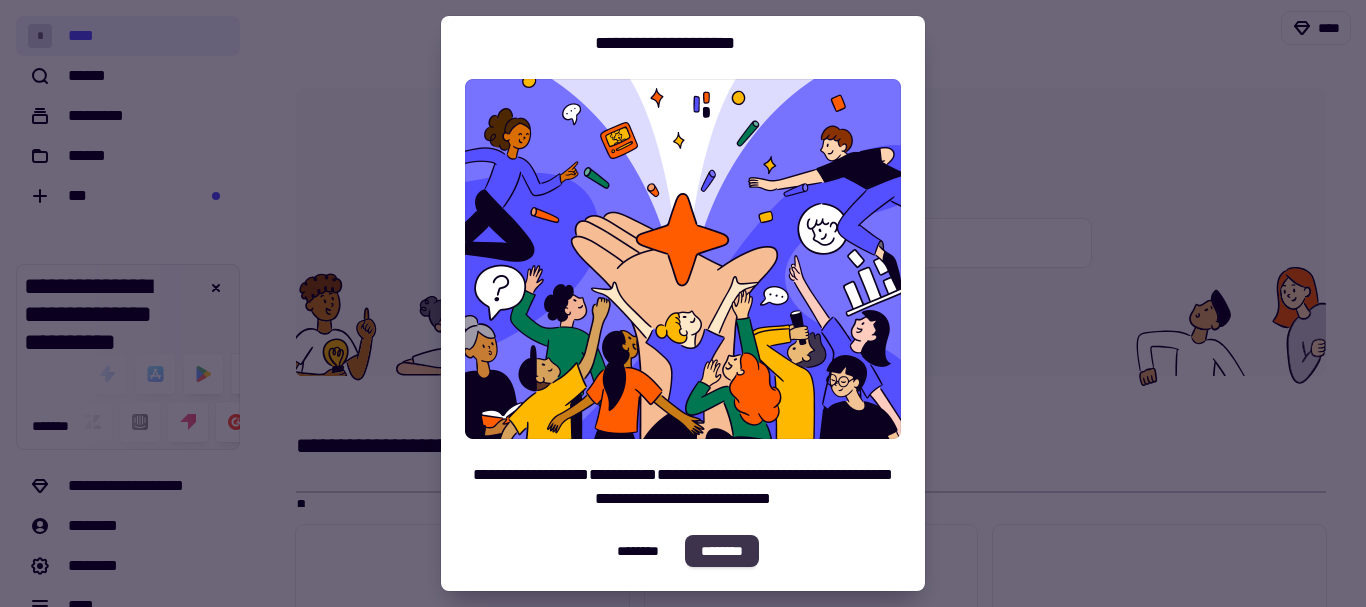 click on "********" 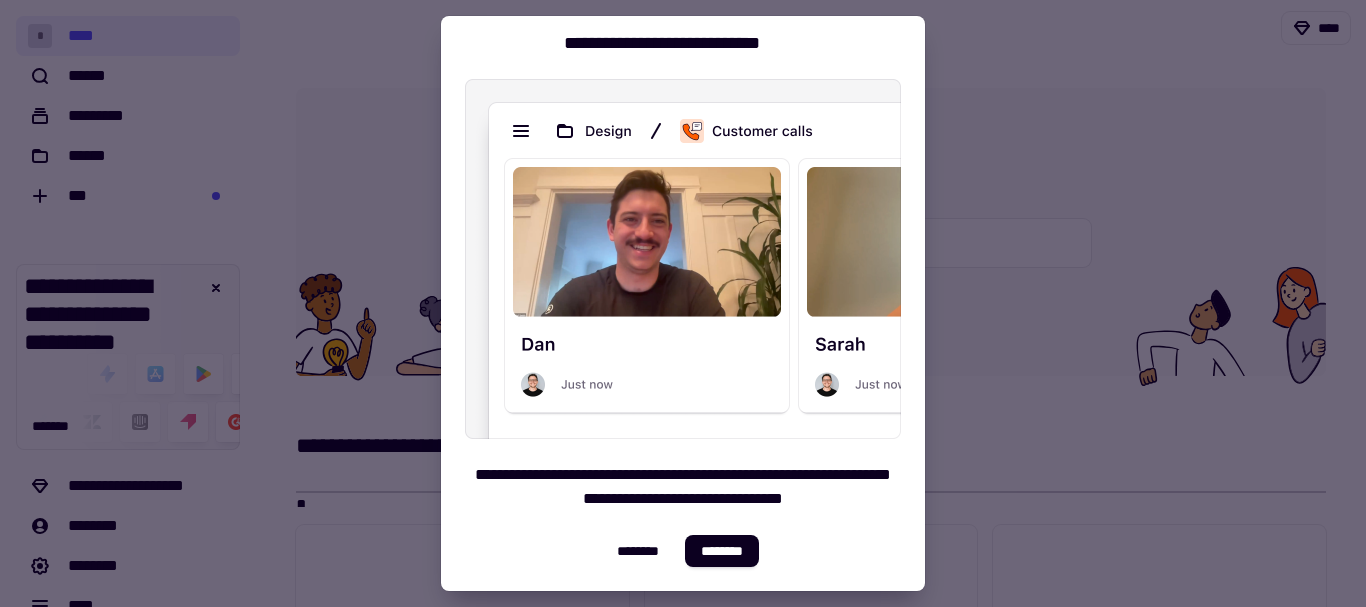 click on "********" 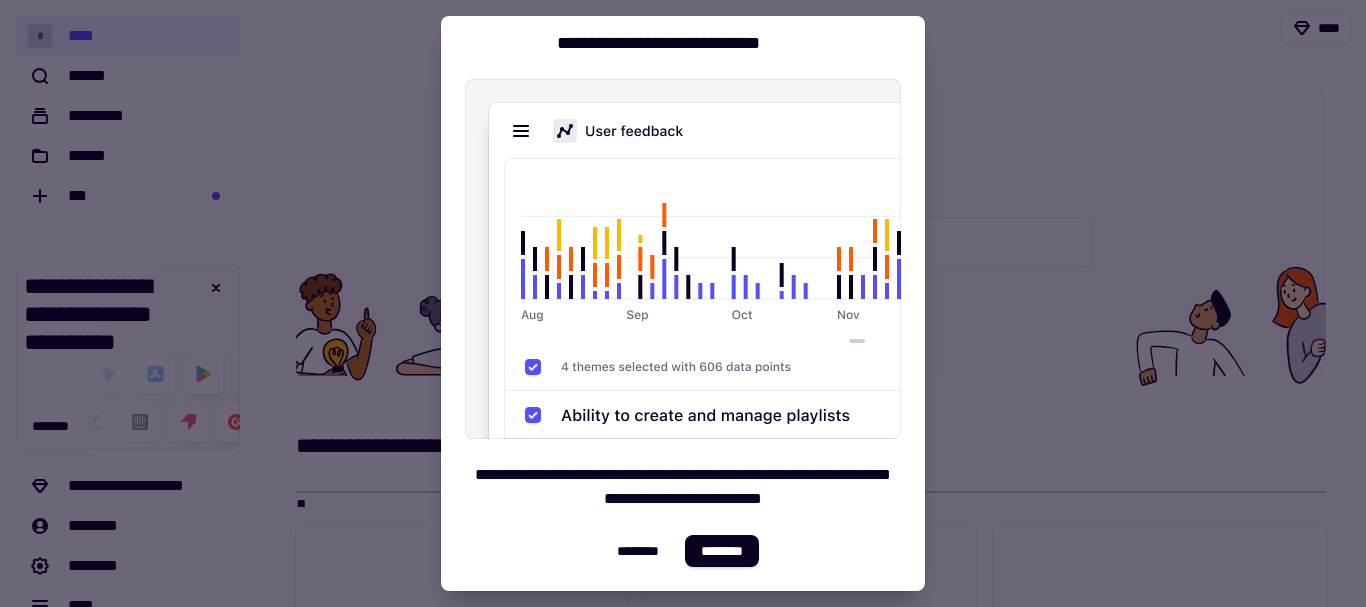 click on "**********" at bounding box center (683, 283) 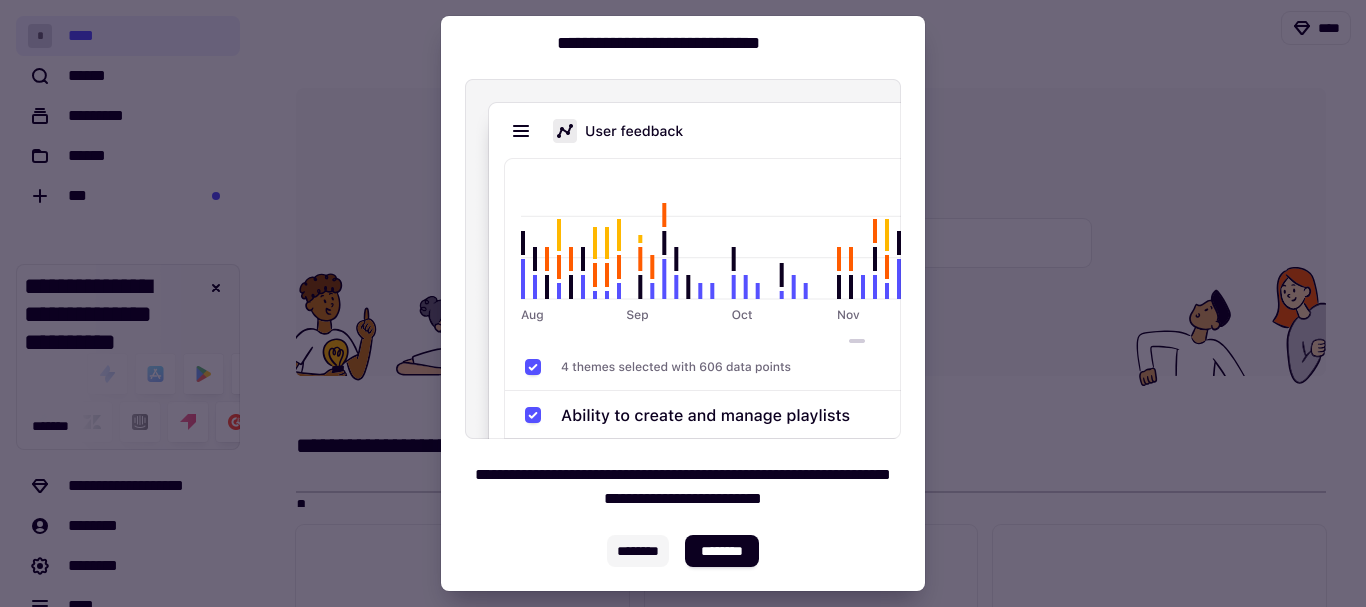 click on "********" 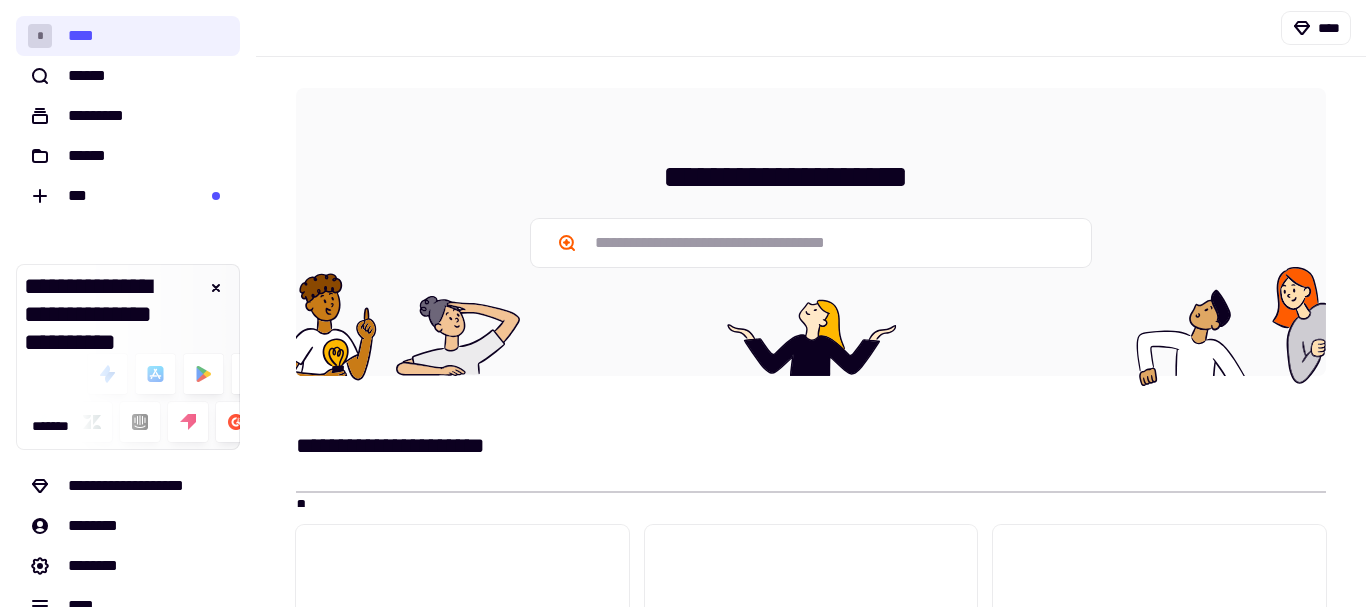 scroll, scrollTop: 400, scrollLeft: 0, axis: vertical 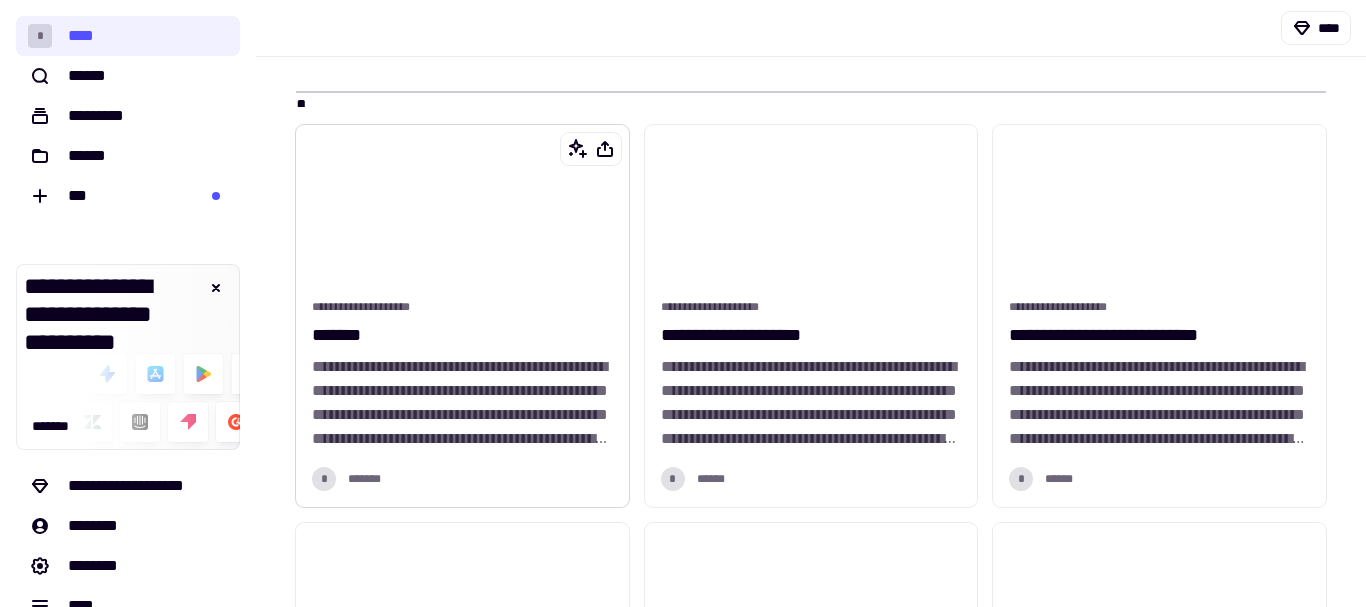 click on "**********" at bounding box center (460, 486) 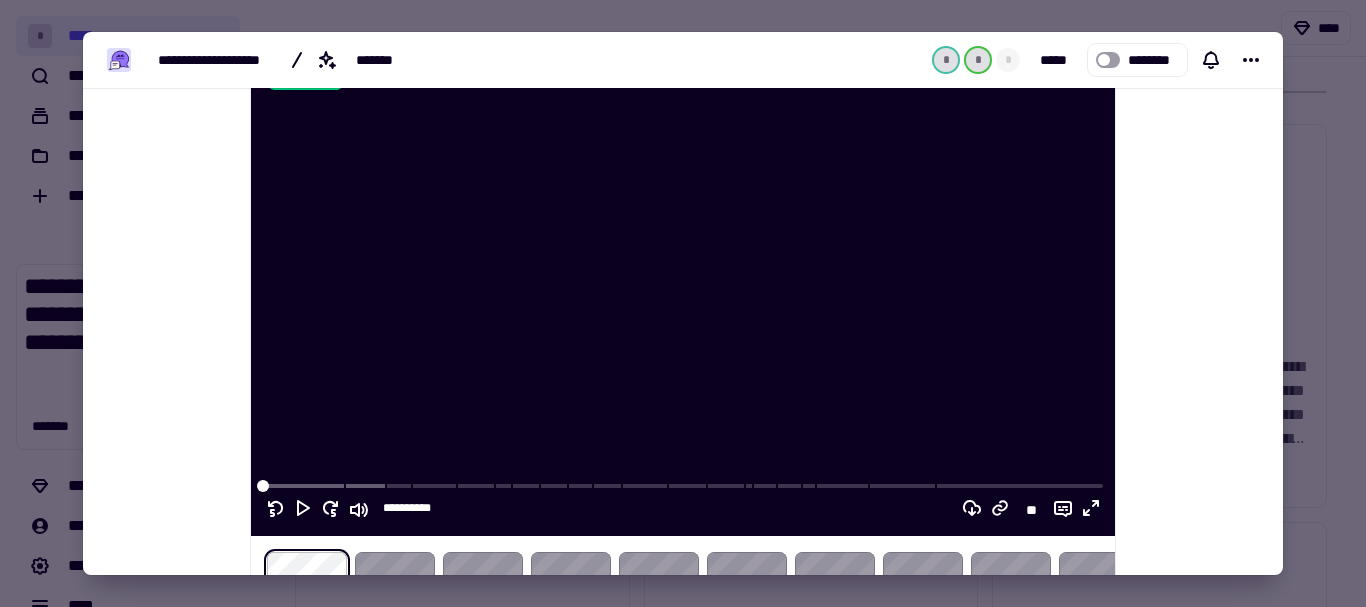 scroll, scrollTop: 900, scrollLeft: 0, axis: vertical 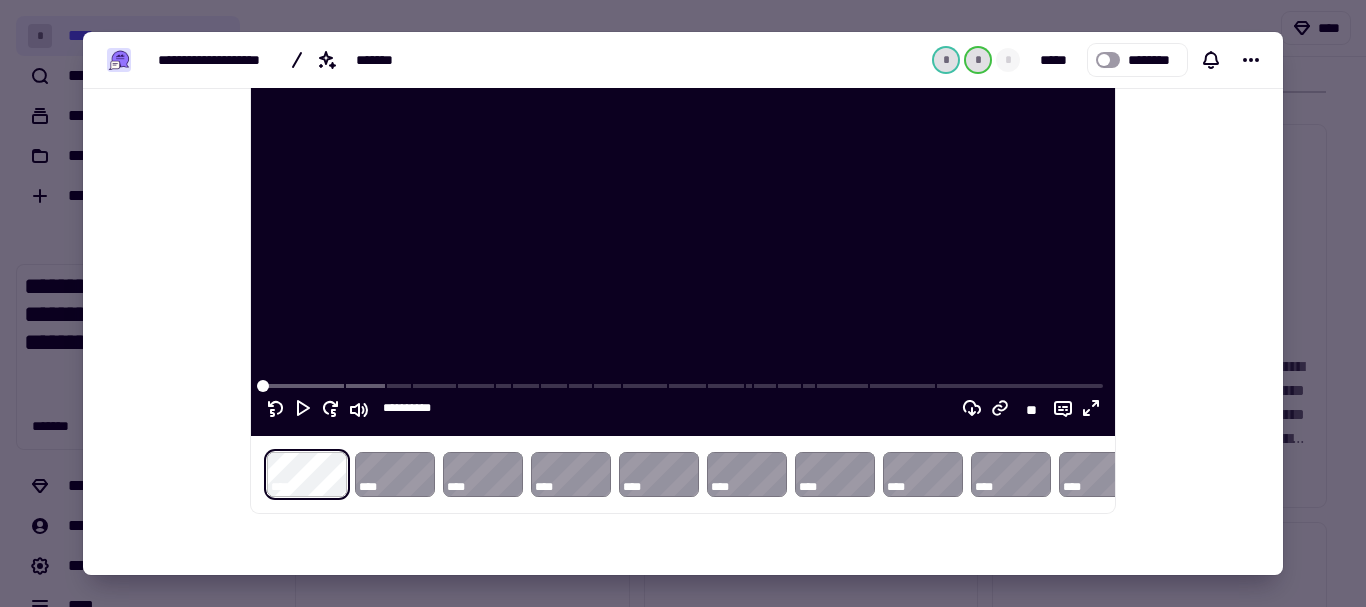 click at bounding box center [683, 193] 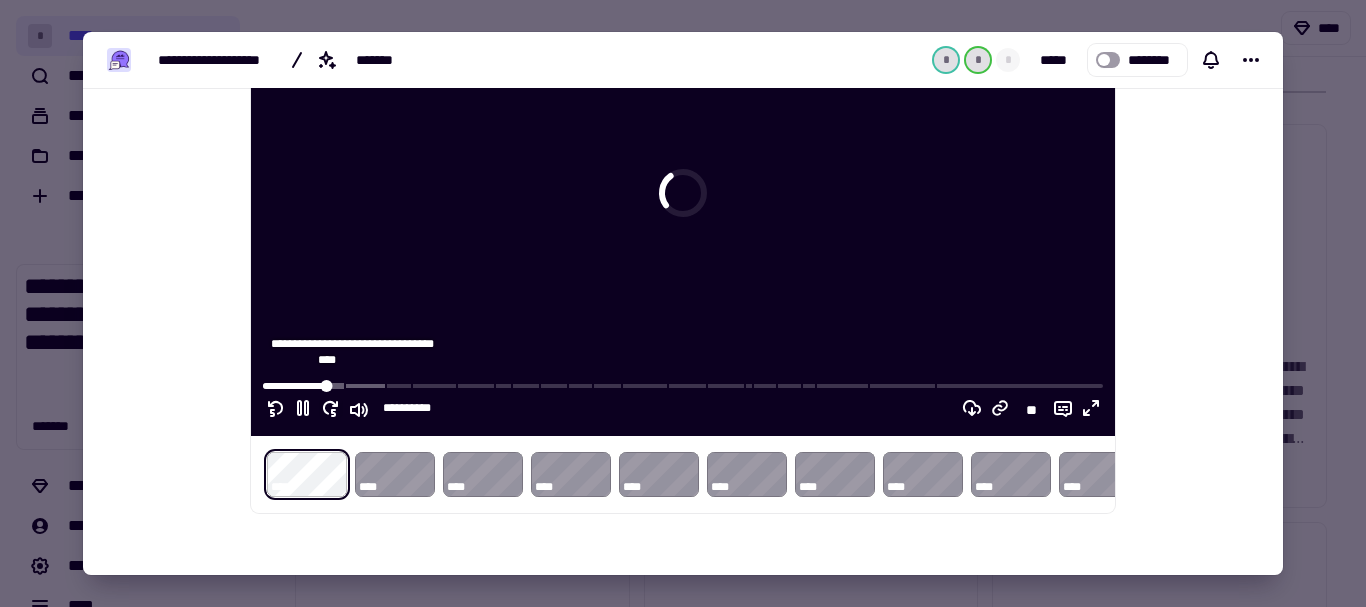 drag, startPoint x: 289, startPoint y: 387, endPoint x: 319, endPoint y: 397, distance: 31.622776 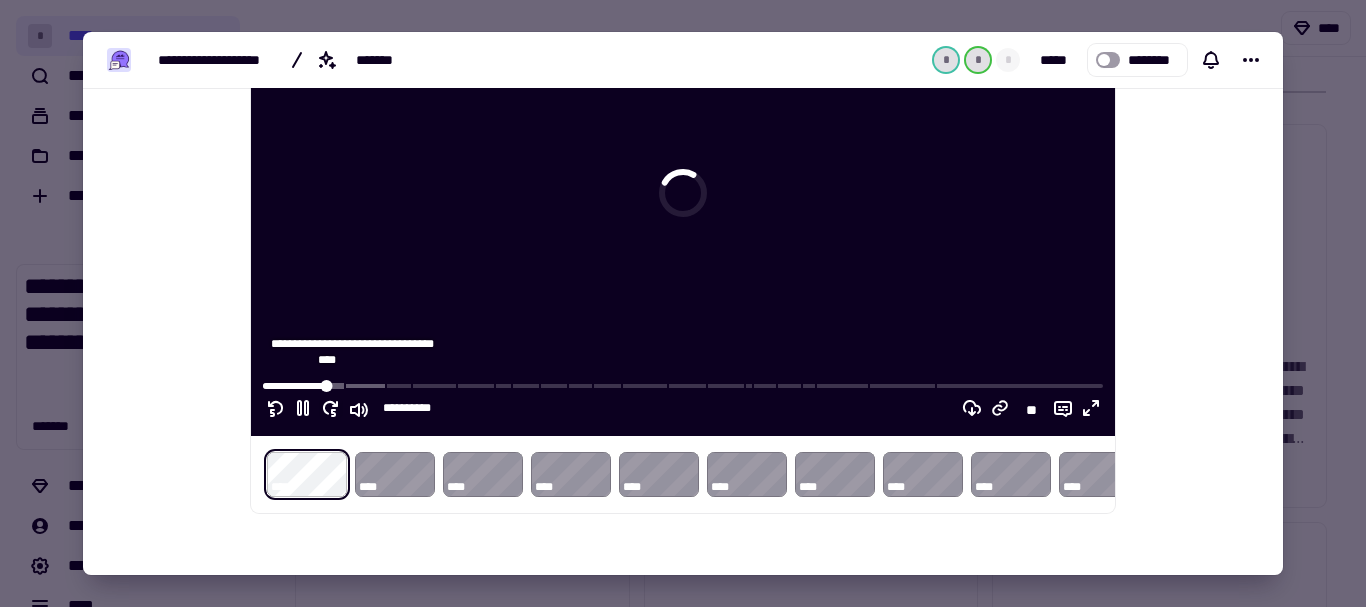 click on "**********" at bounding box center [683, 402] 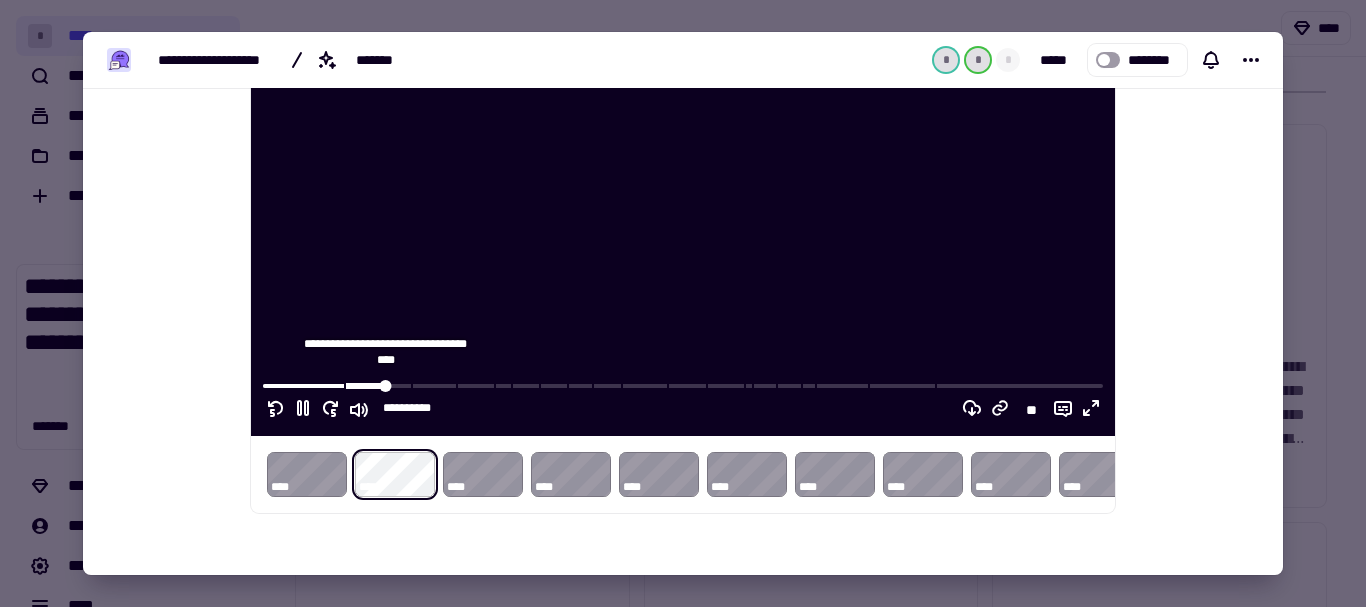click at bounding box center [683, 386] 